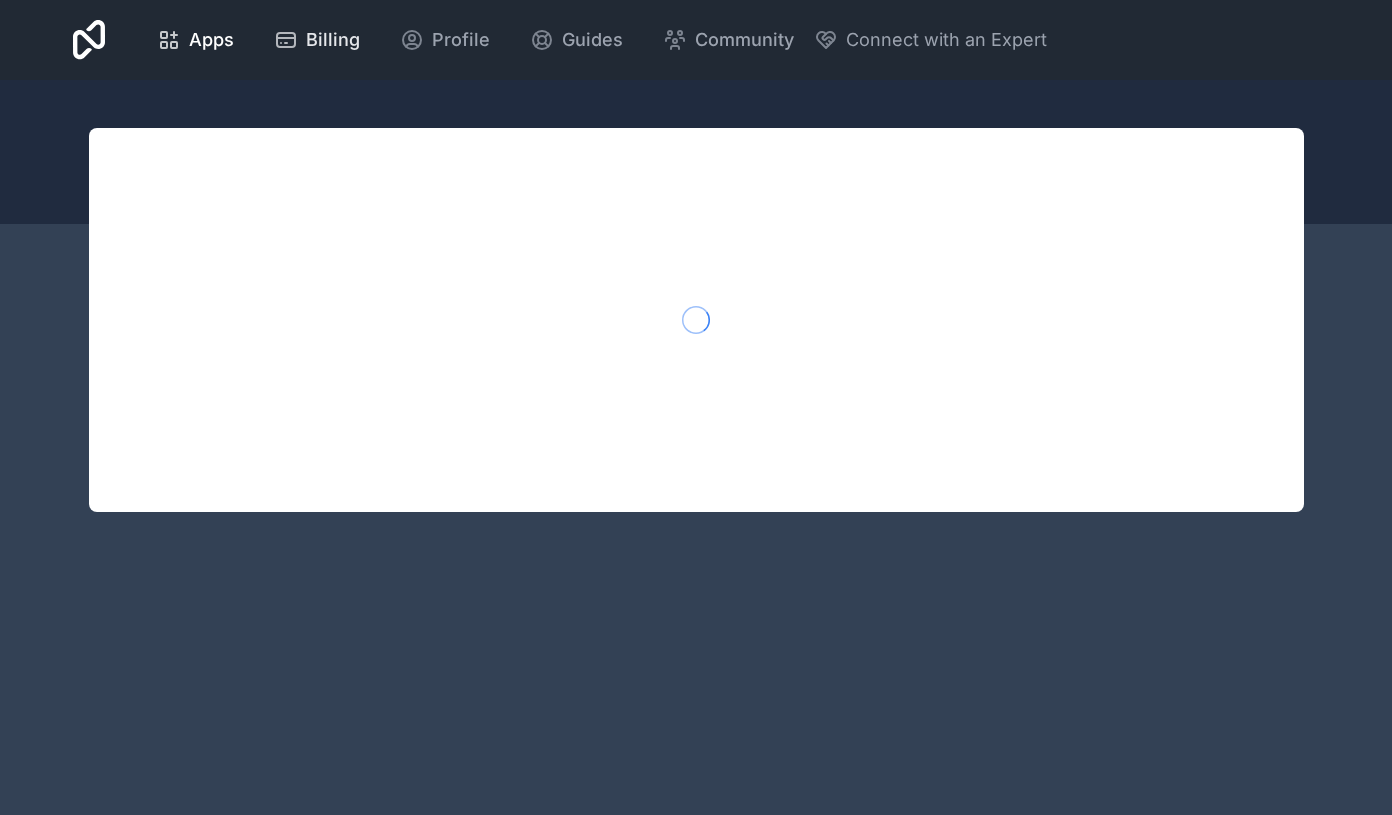scroll, scrollTop: 0, scrollLeft: 0, axis: both 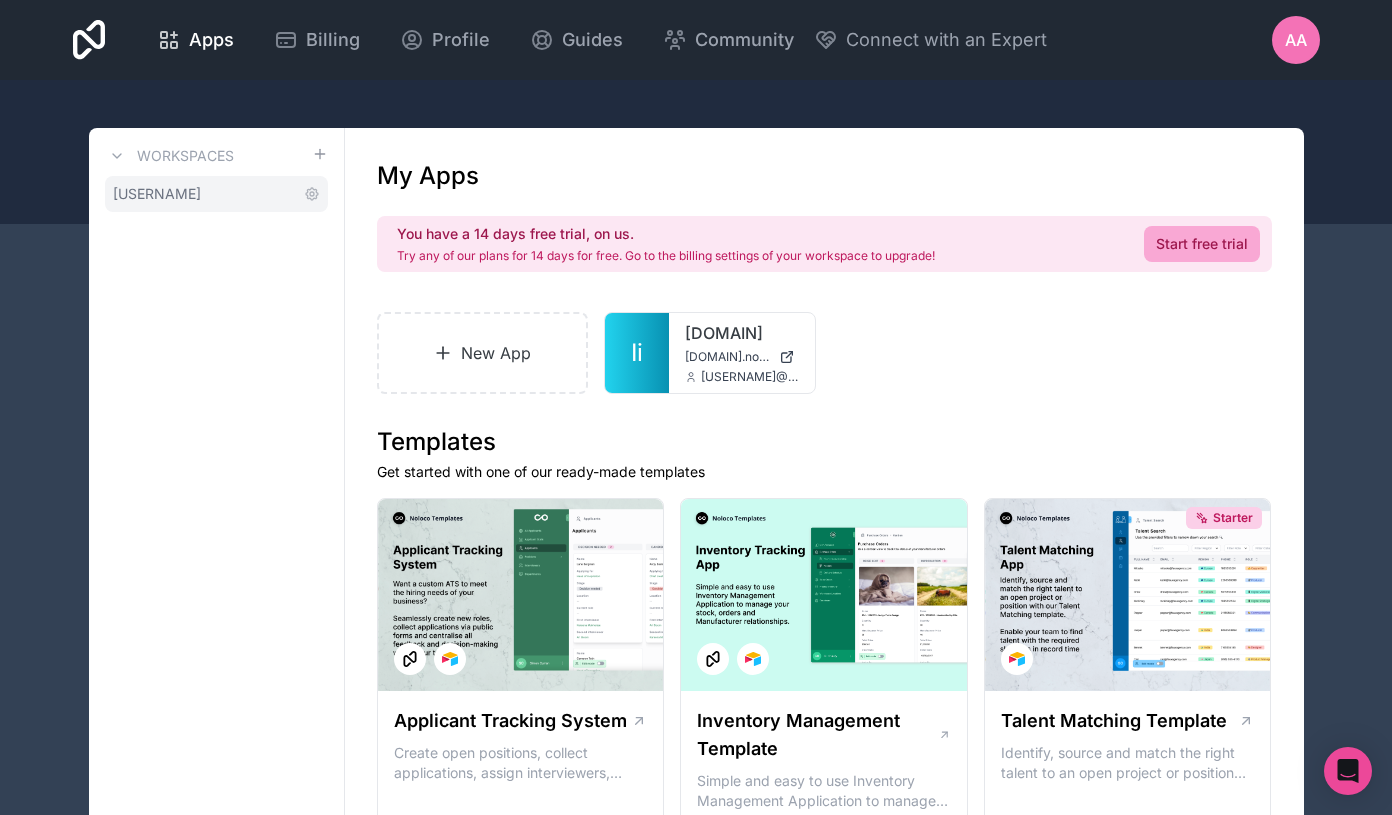 click on "[USERNAME]" at bounding box center [216, 194] 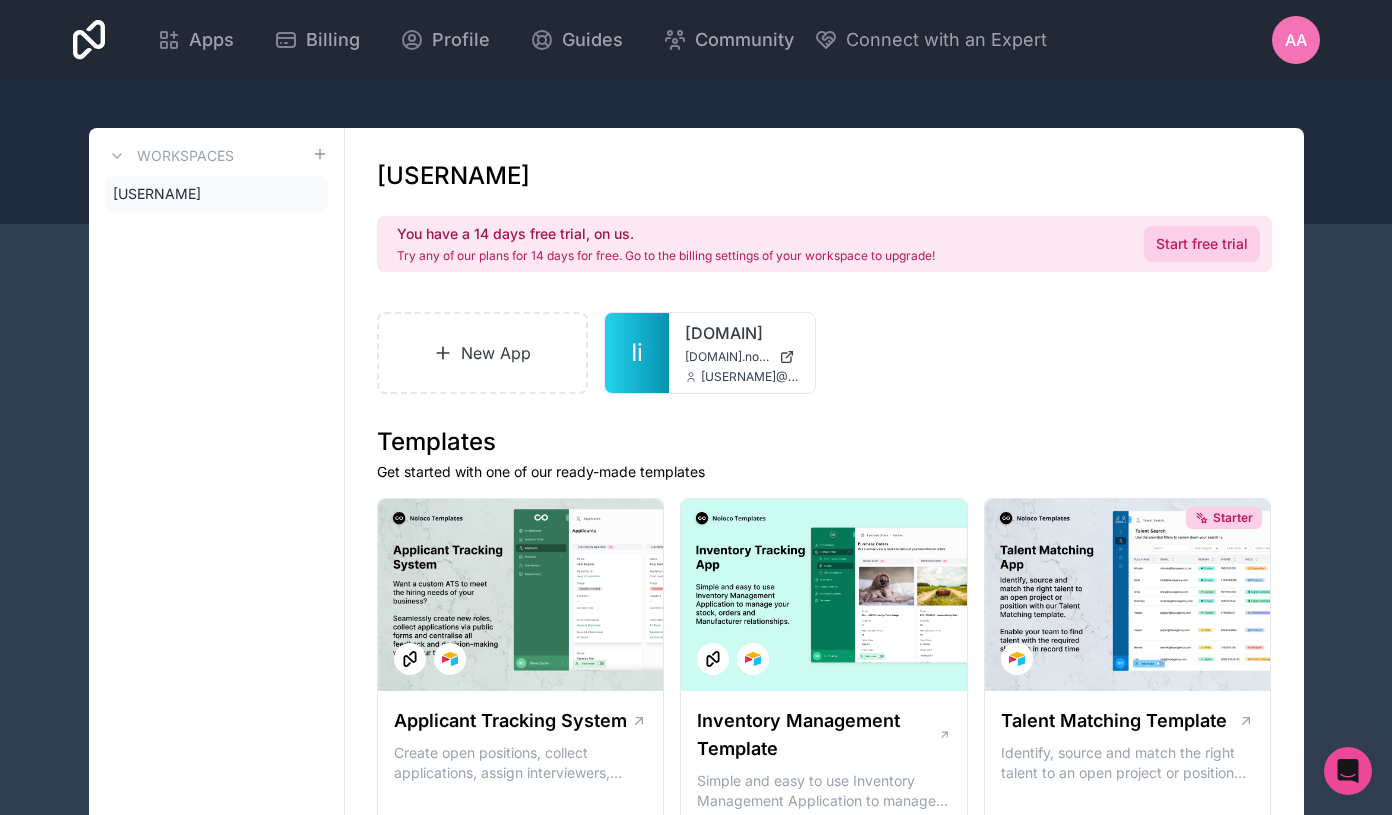 click on "Start free trial" at bounding box center [1202, 244] 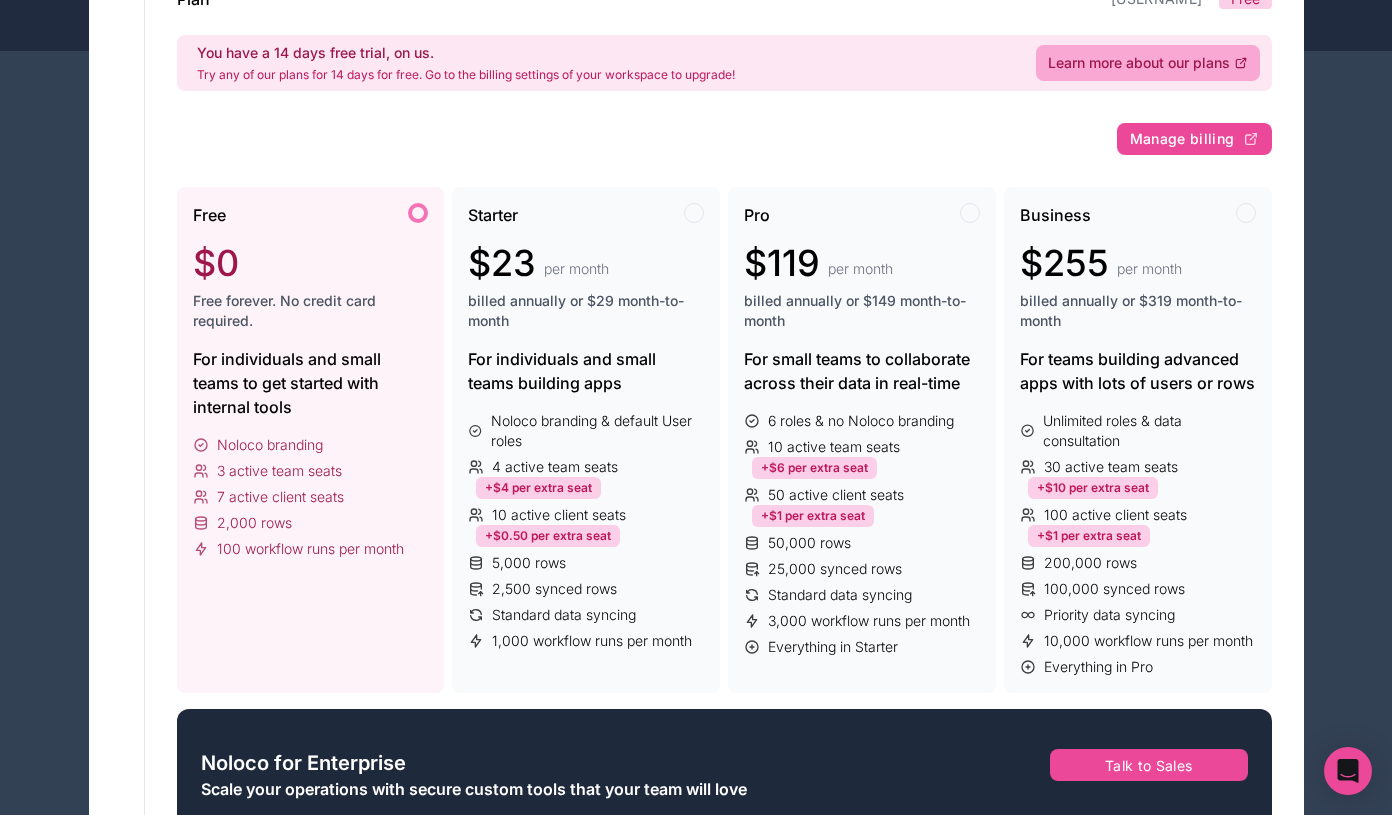 scroll, scrollTop: 182, scrollLeft: 0, axis: vertical 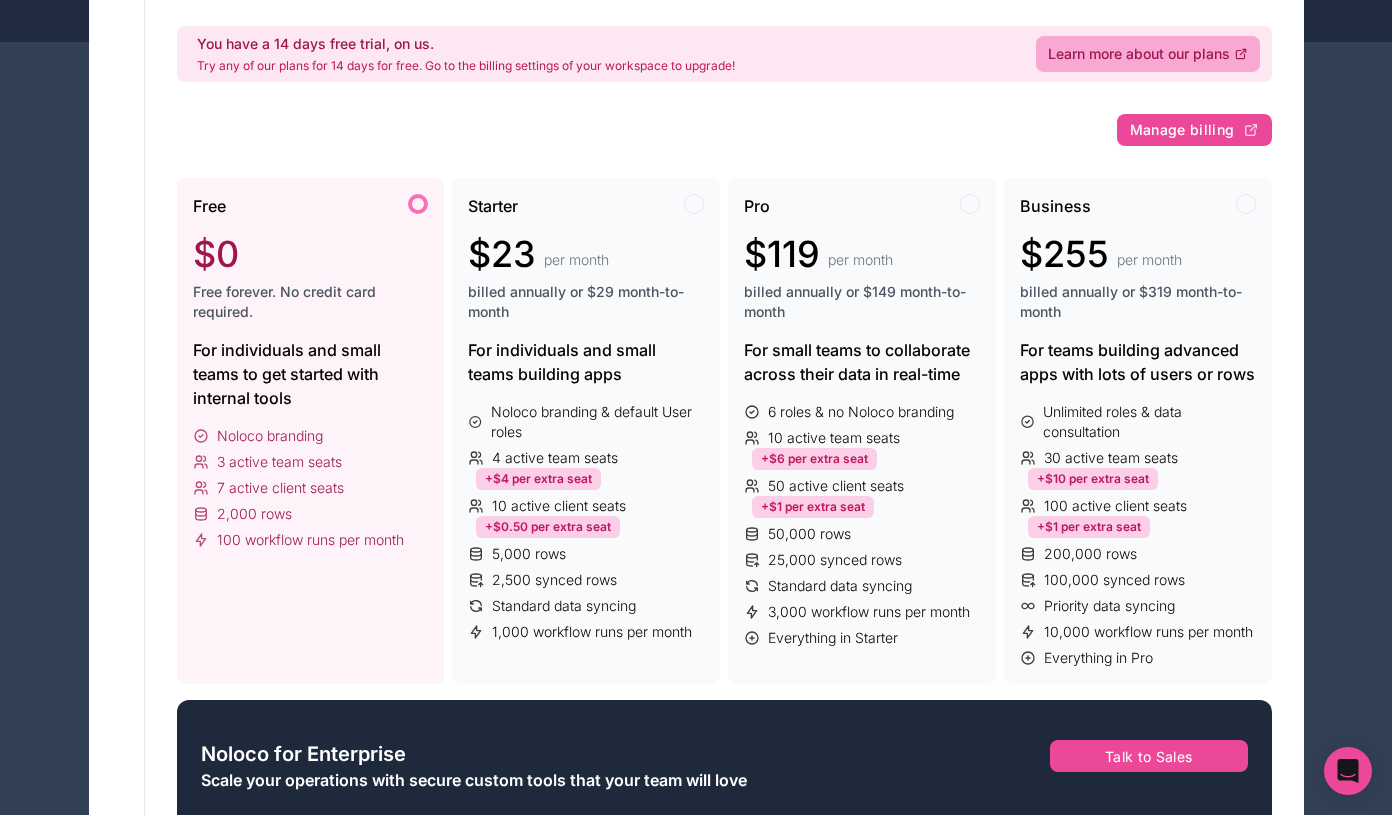 click on "Free $0 Free forever. No credit card required. For individuals and small teams to get started with internal tools Noloco branding 3 active team seats 7 active client seats 2,000 rows 100 workflow runs per month" at bounding box center (311, 431) 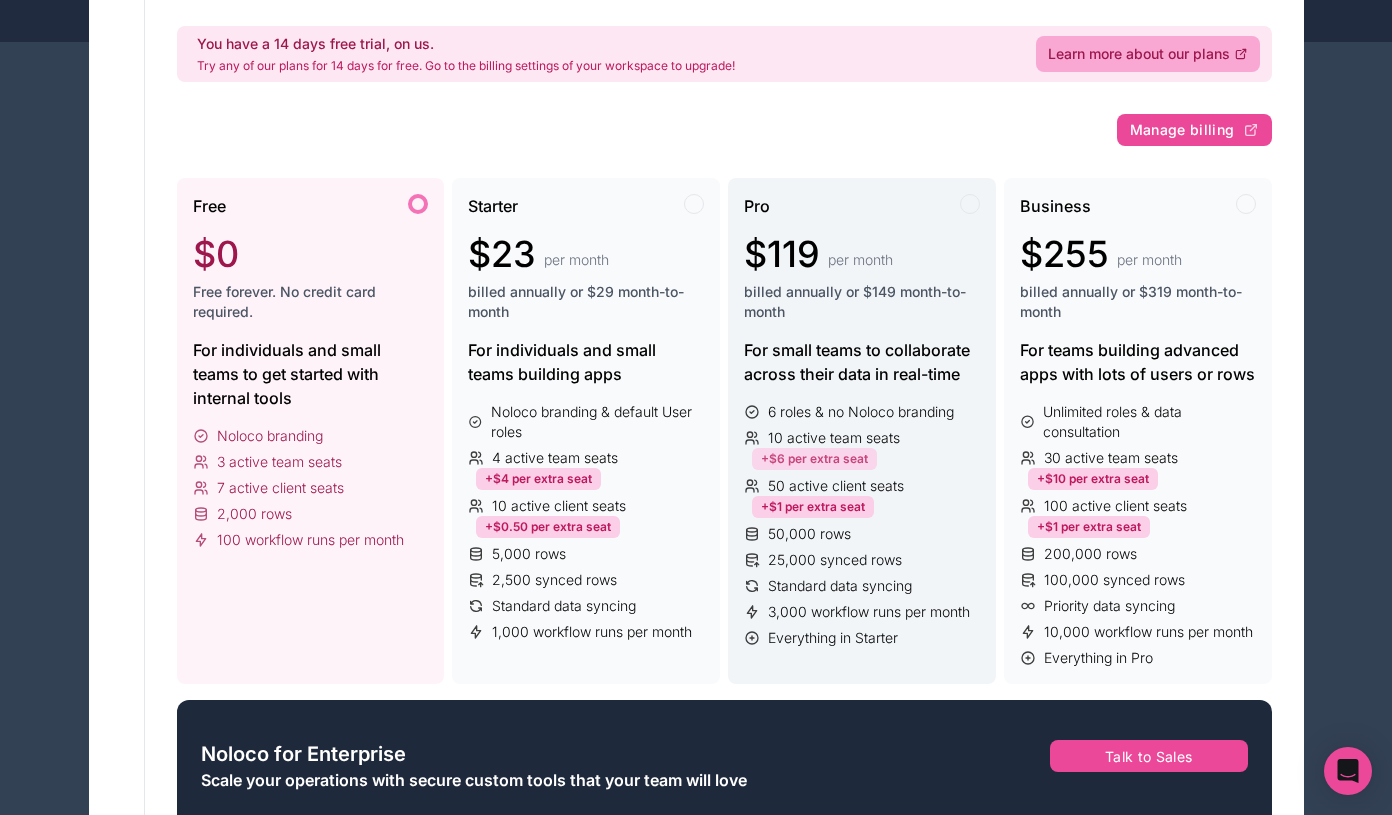 scroll, scrollTop: 0, scrollLeft: 0, axis: both 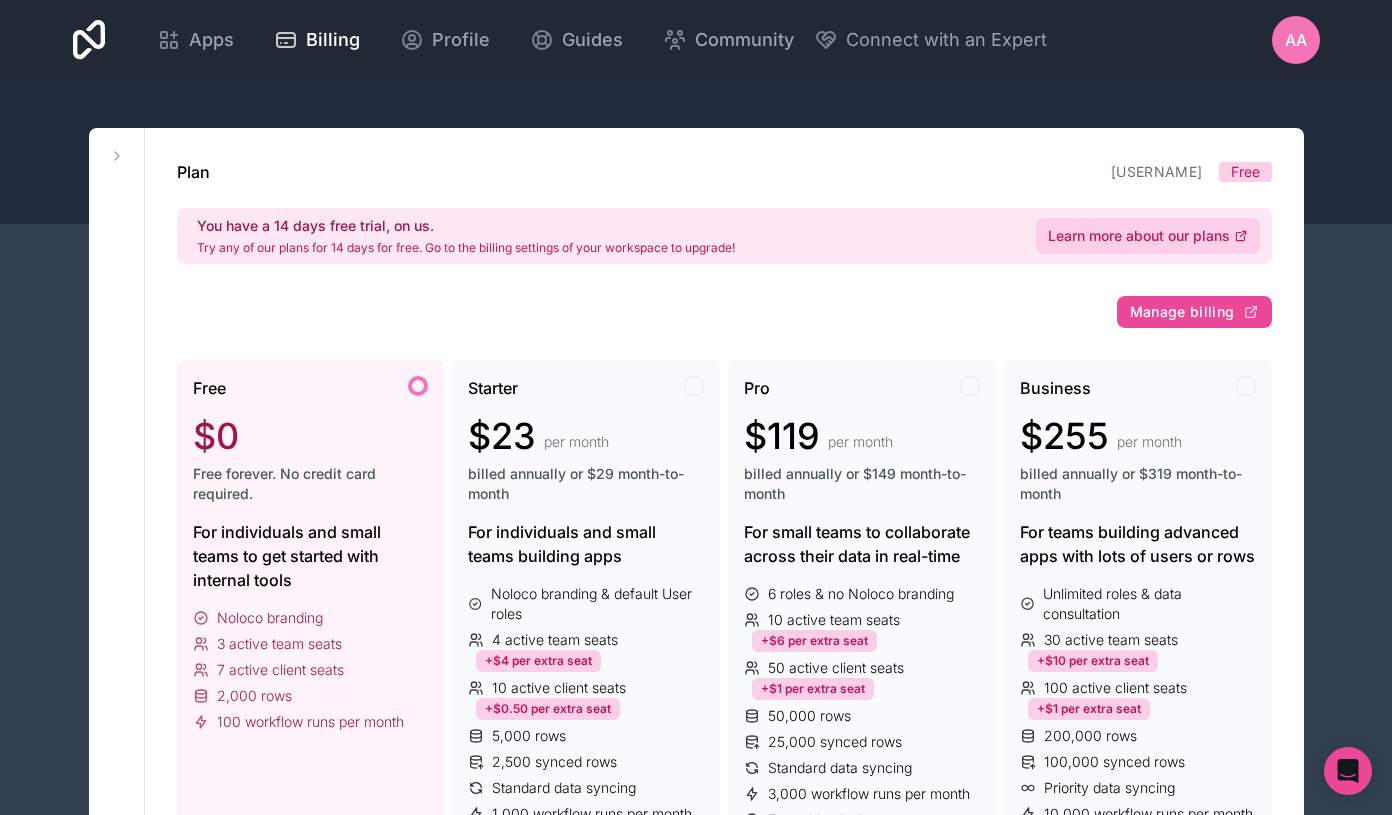 click on "Learn more about our plans" at bounding box center [1139, 236] 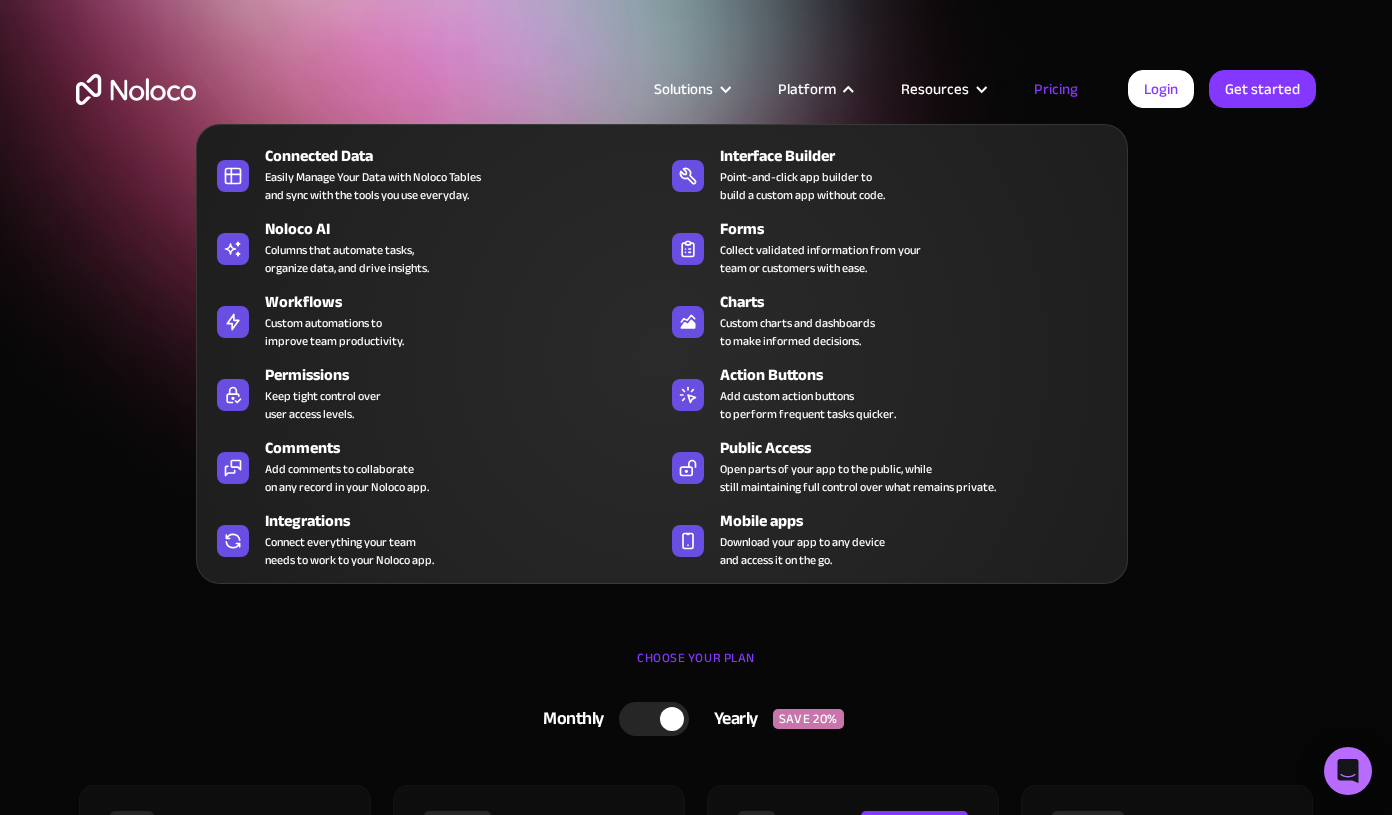 scroll, scrollTop: 0, scrollLeft: 0, axis: both 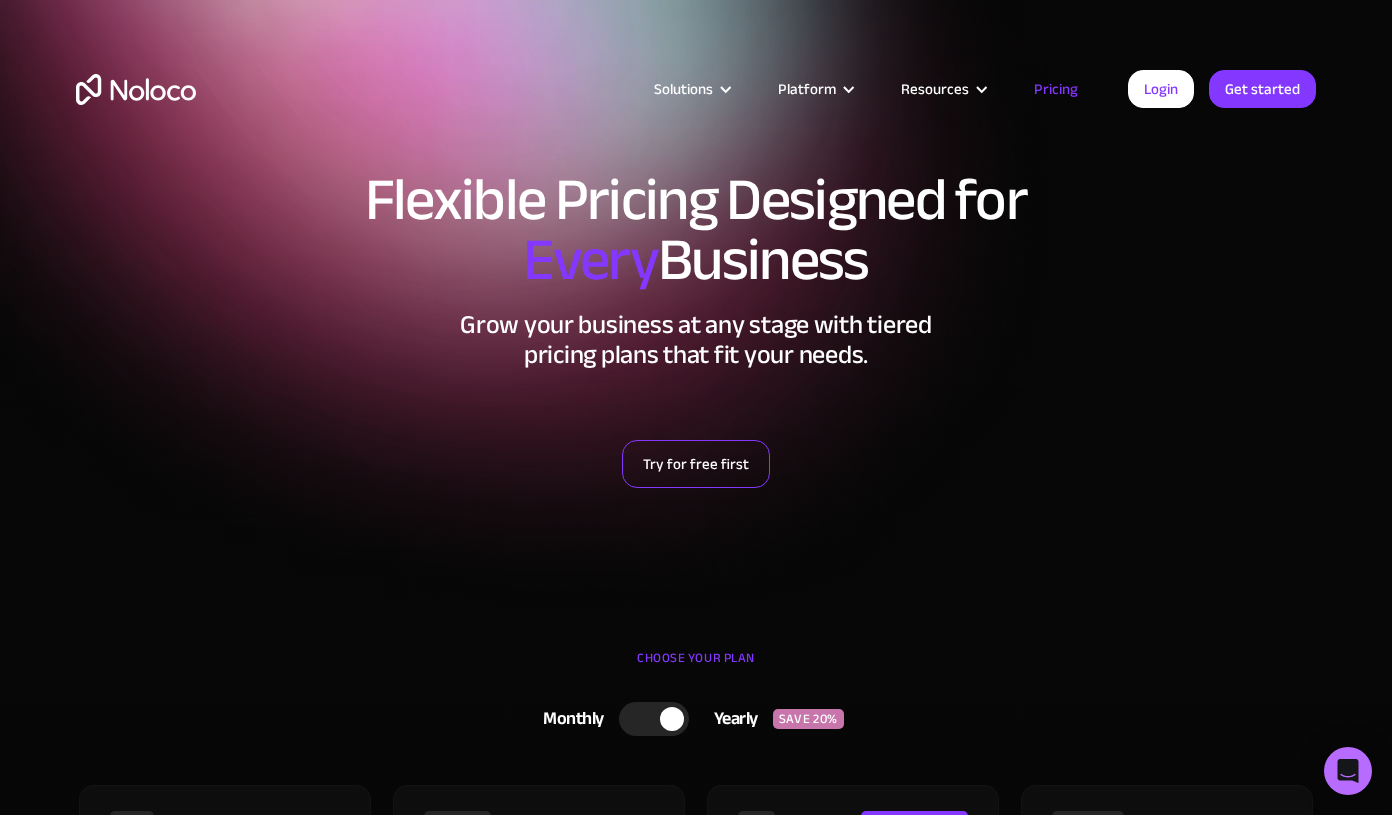 click on "Try for free first" at bounding box center [696, 464] 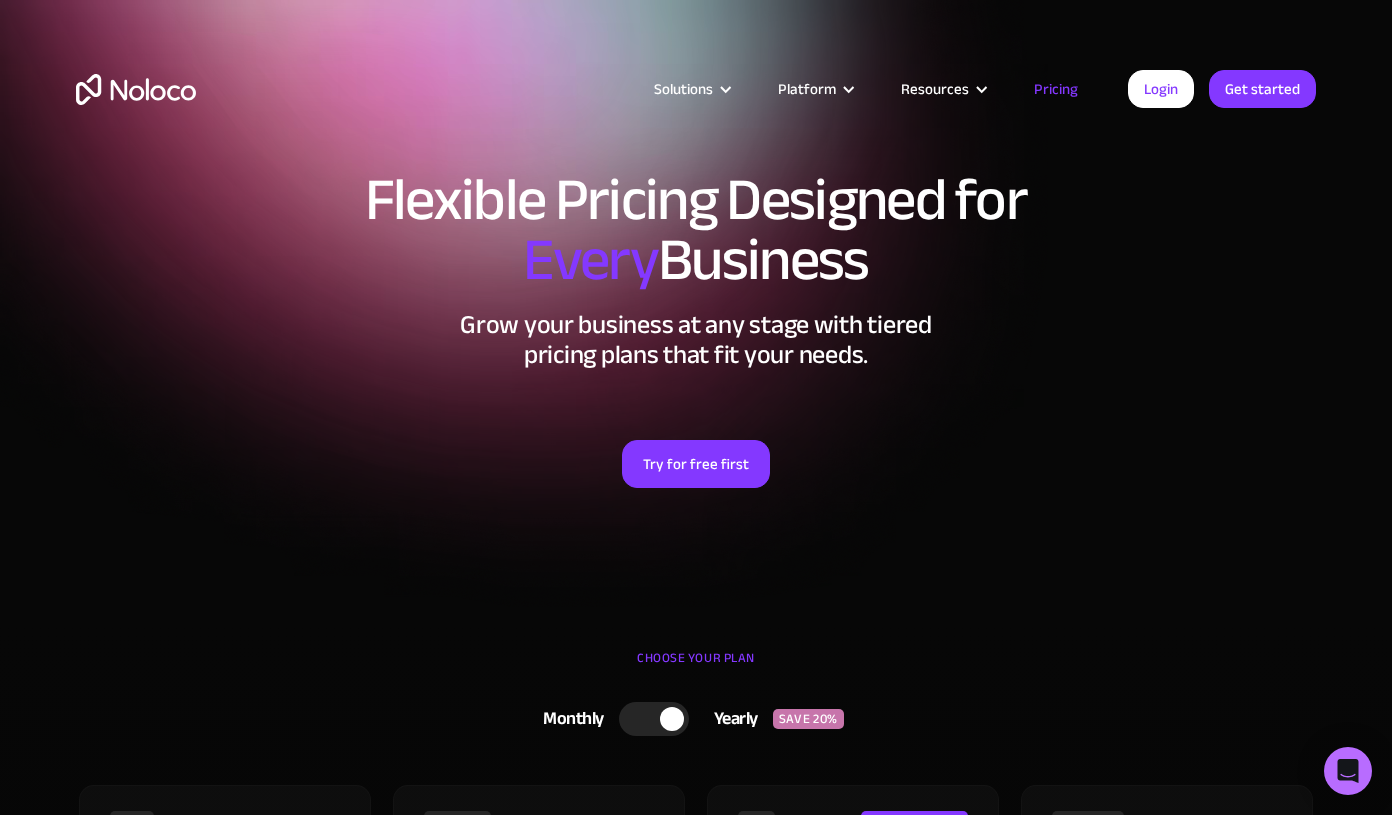 scroll, scrollTop: 0, scrollLeft: 0, axis: both 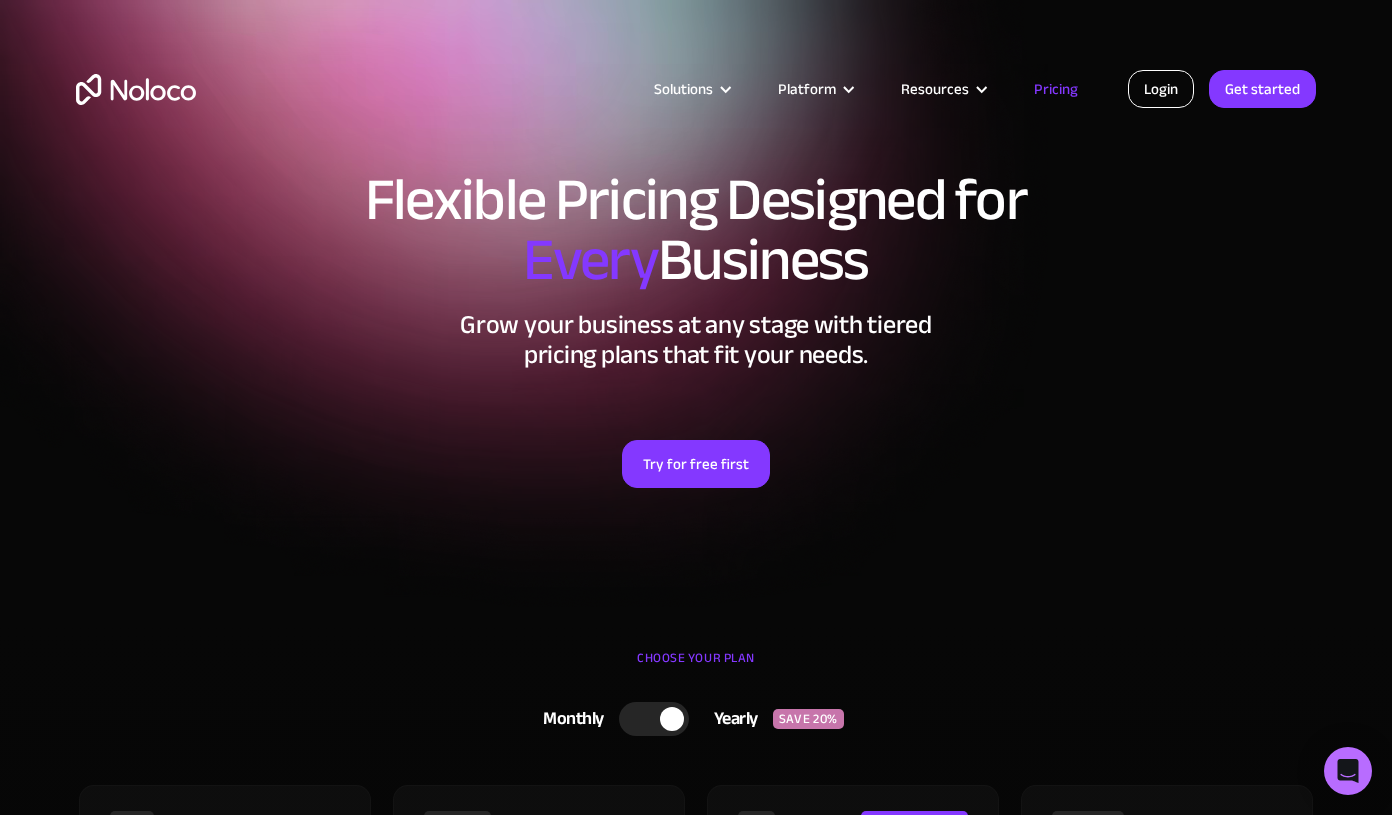 click on "Login" at bounding box center (1161, 89) 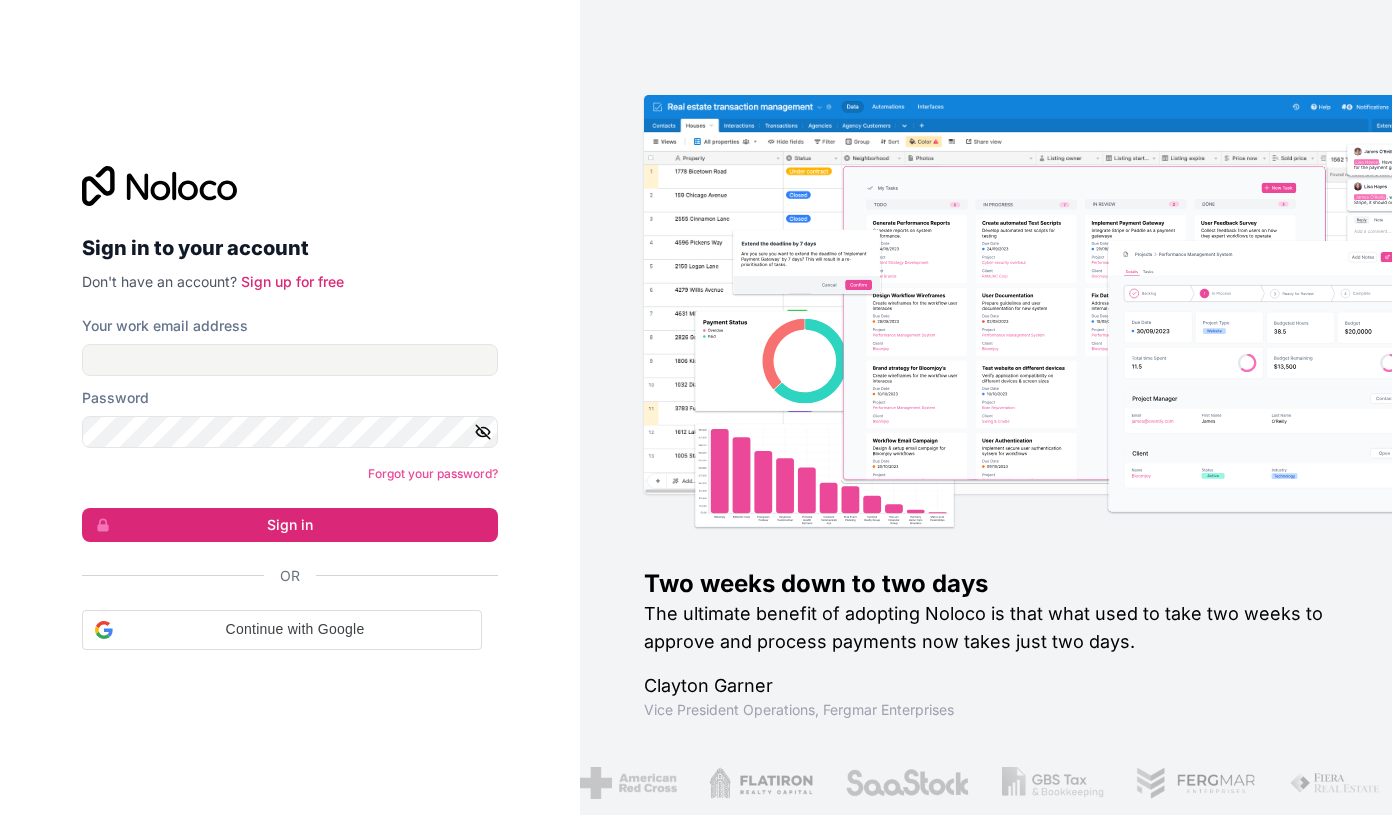 scroll, scrollTop: 0, scrollLeft: 0, axis: both 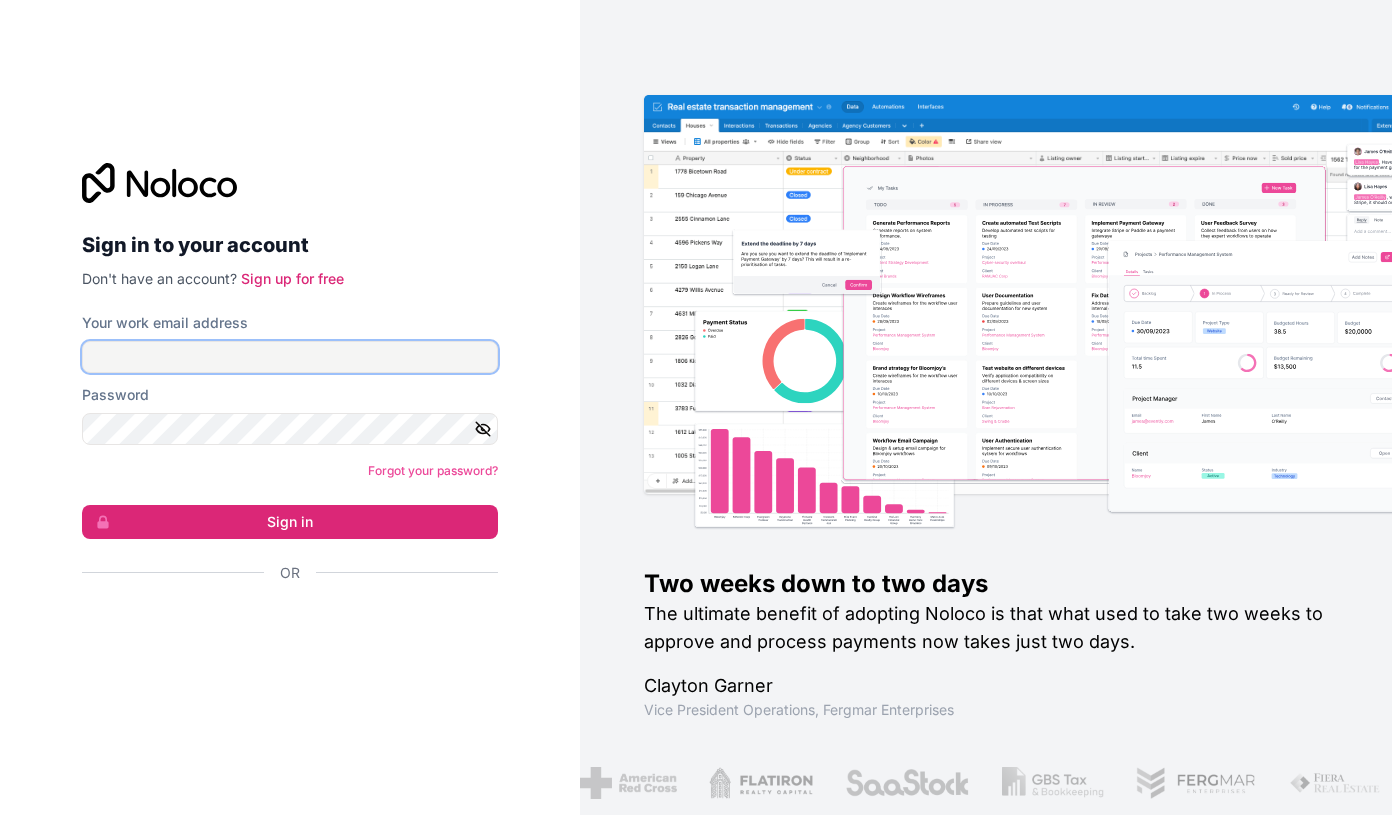 click on "Your work email address" at bounding box center [290, 357] 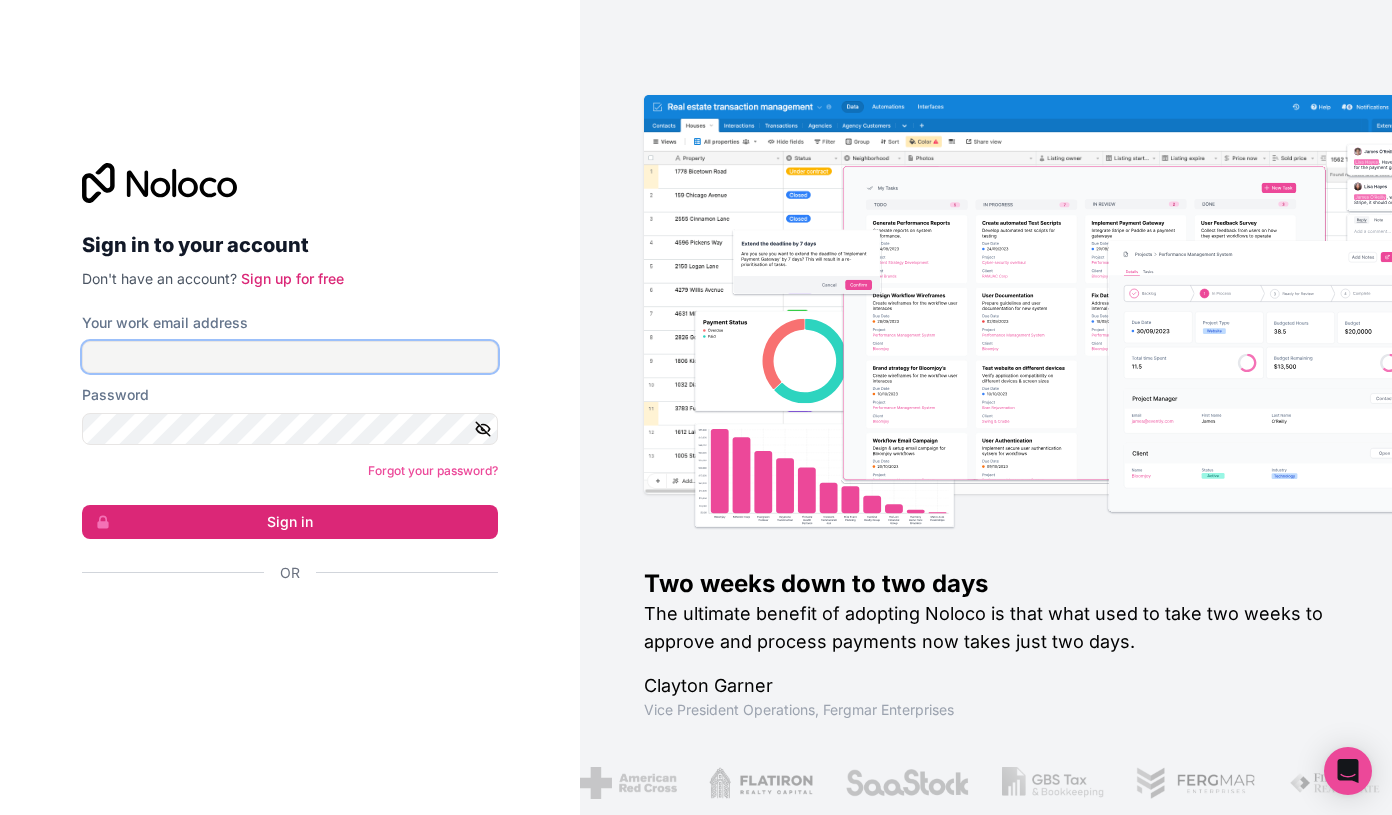 type on "[EMAIL]" 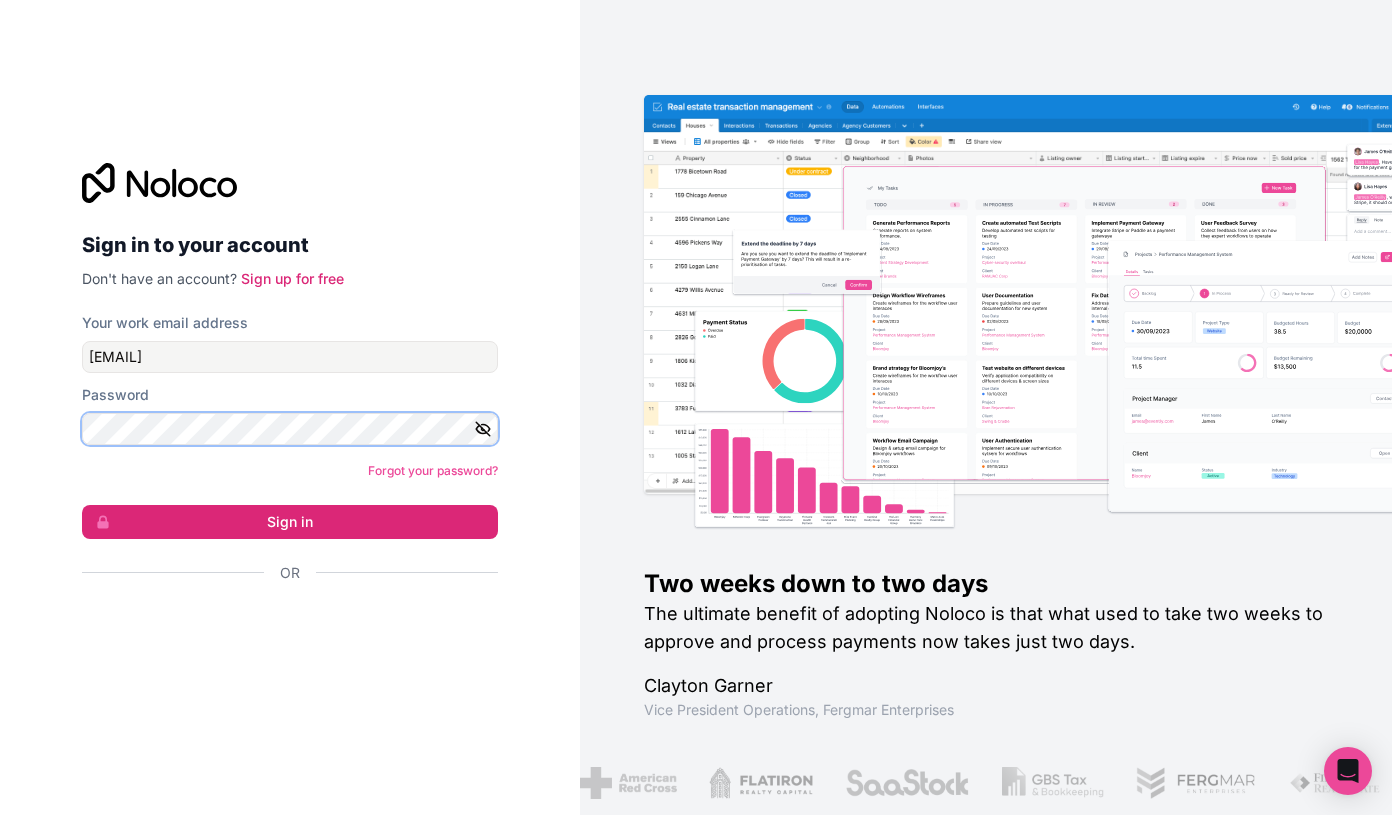 click on "Sign in" at bounding box center (290, 522) 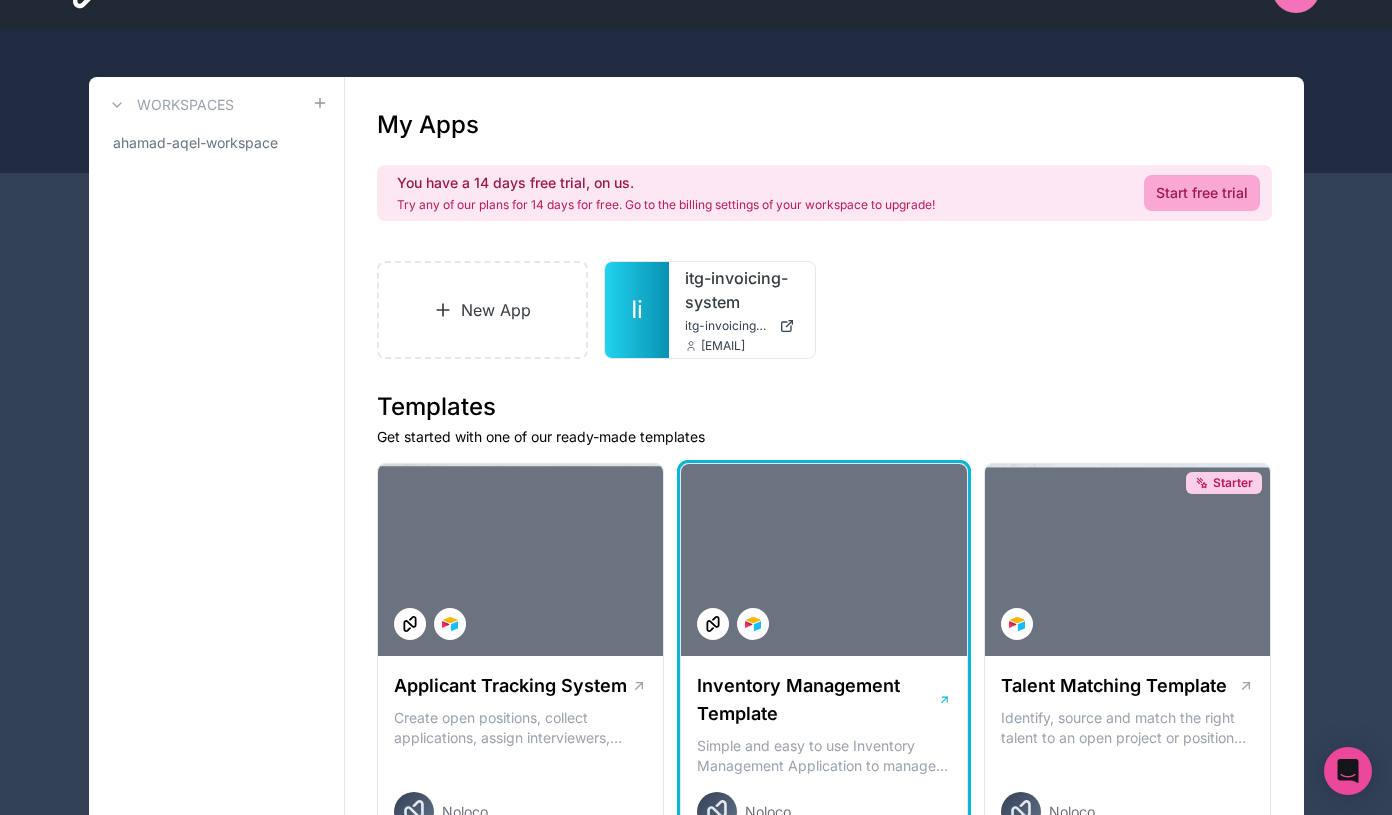 scroll, scrollTop: 0, scrollLeft: 0, axis: both 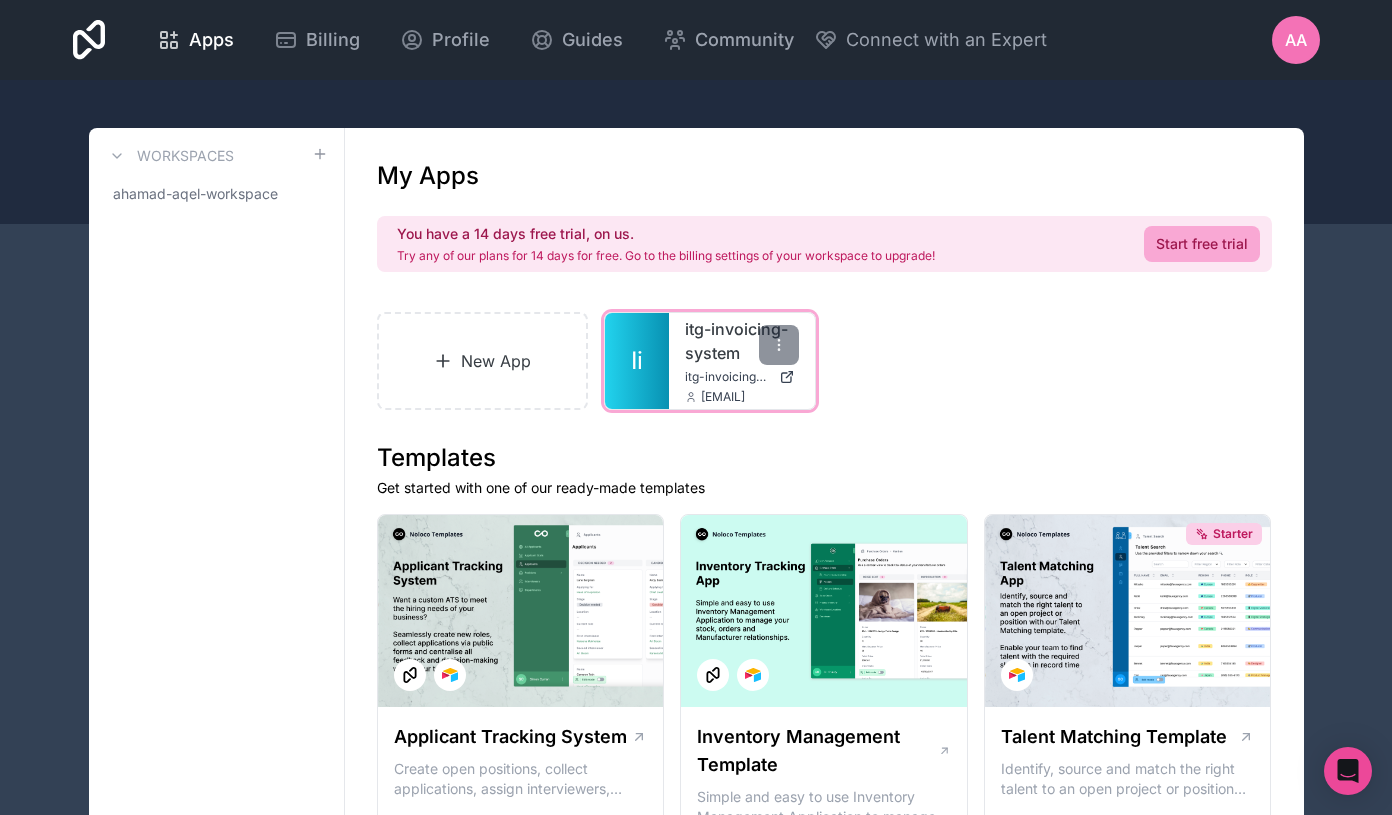 click on "itg-invoicing-system itg-invoicing-system.noloco.co [EMAIL]" at bounding box center (742, 361) 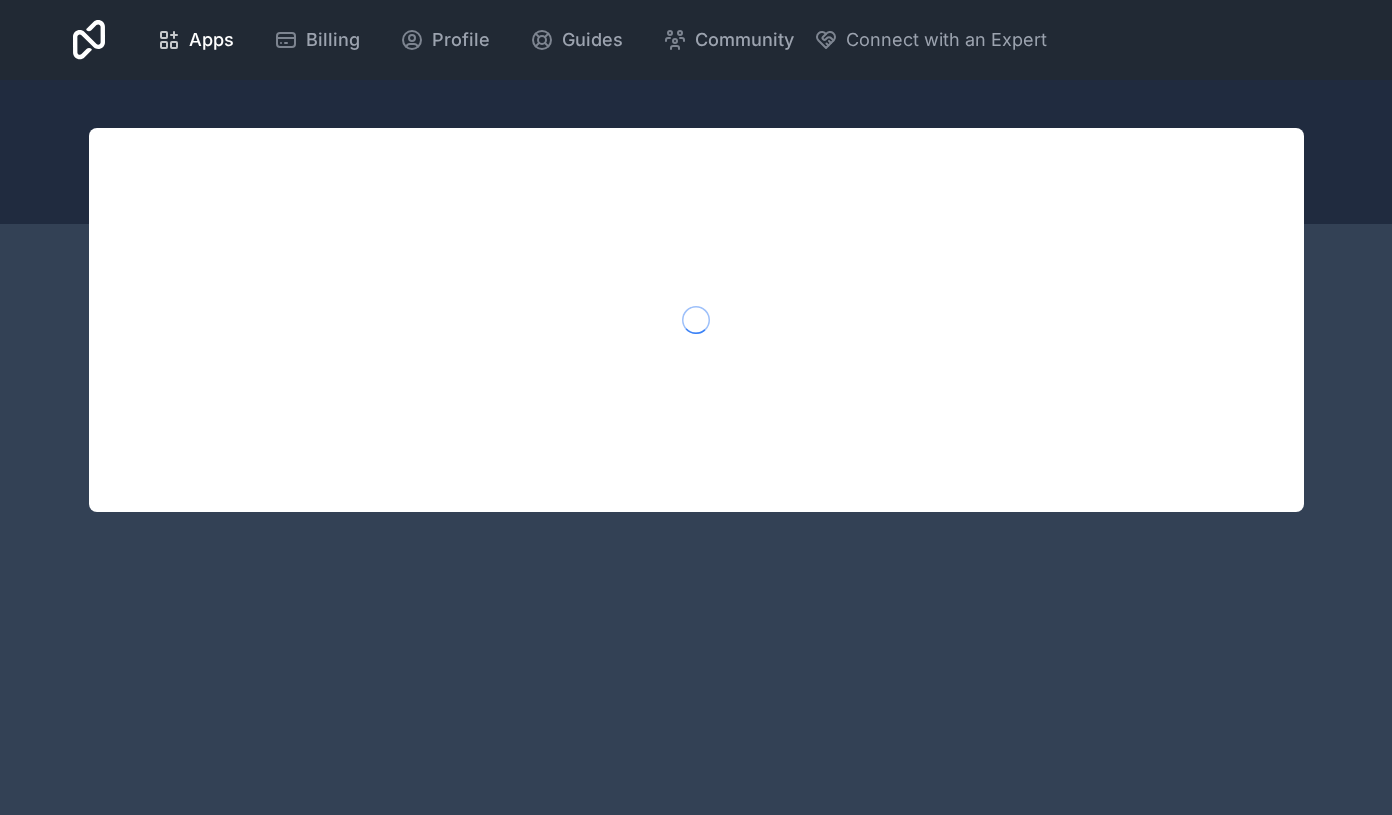 scroll, scrollTop: 0, scrollLeft: 0, axis: both 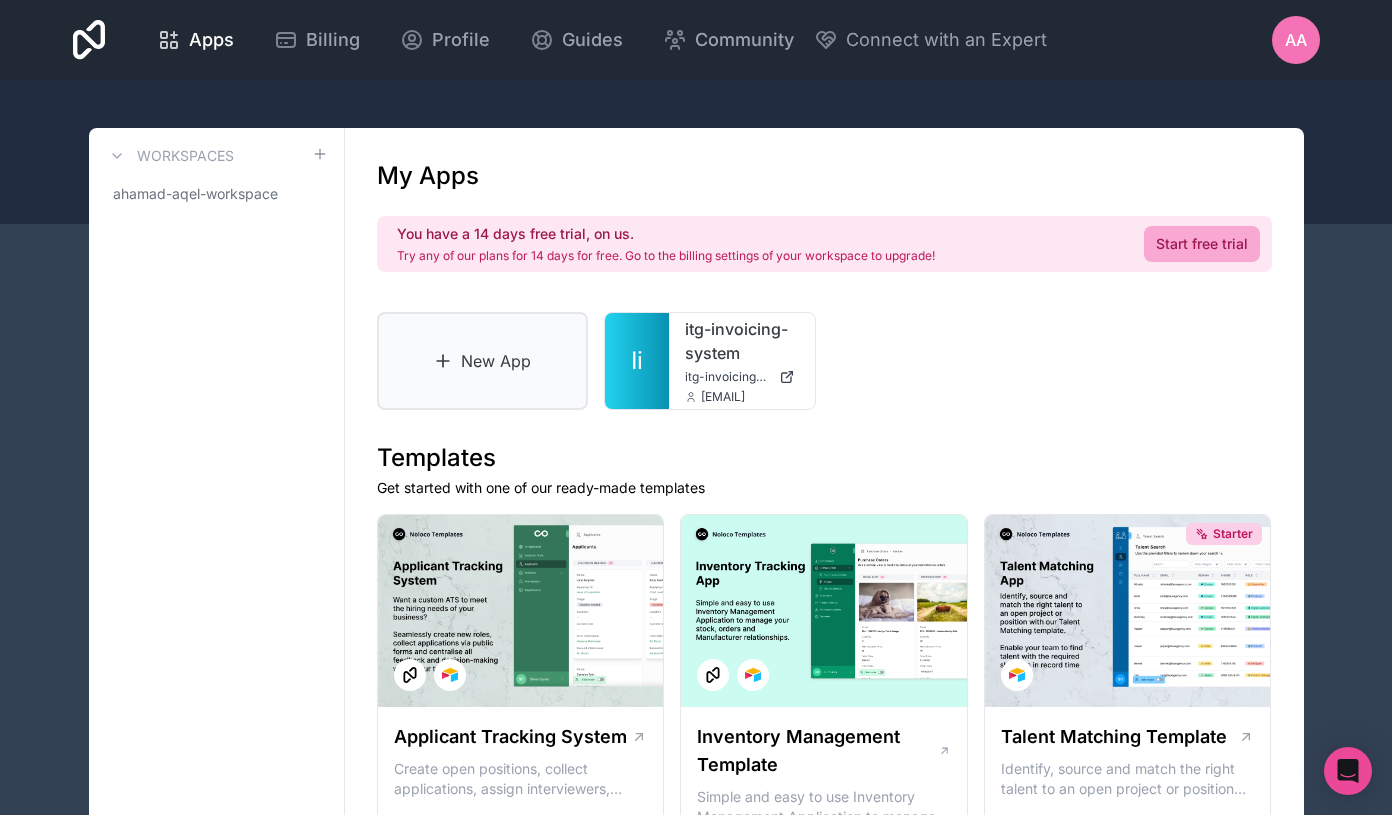 click on "New App" at bounding box center (483, 361) 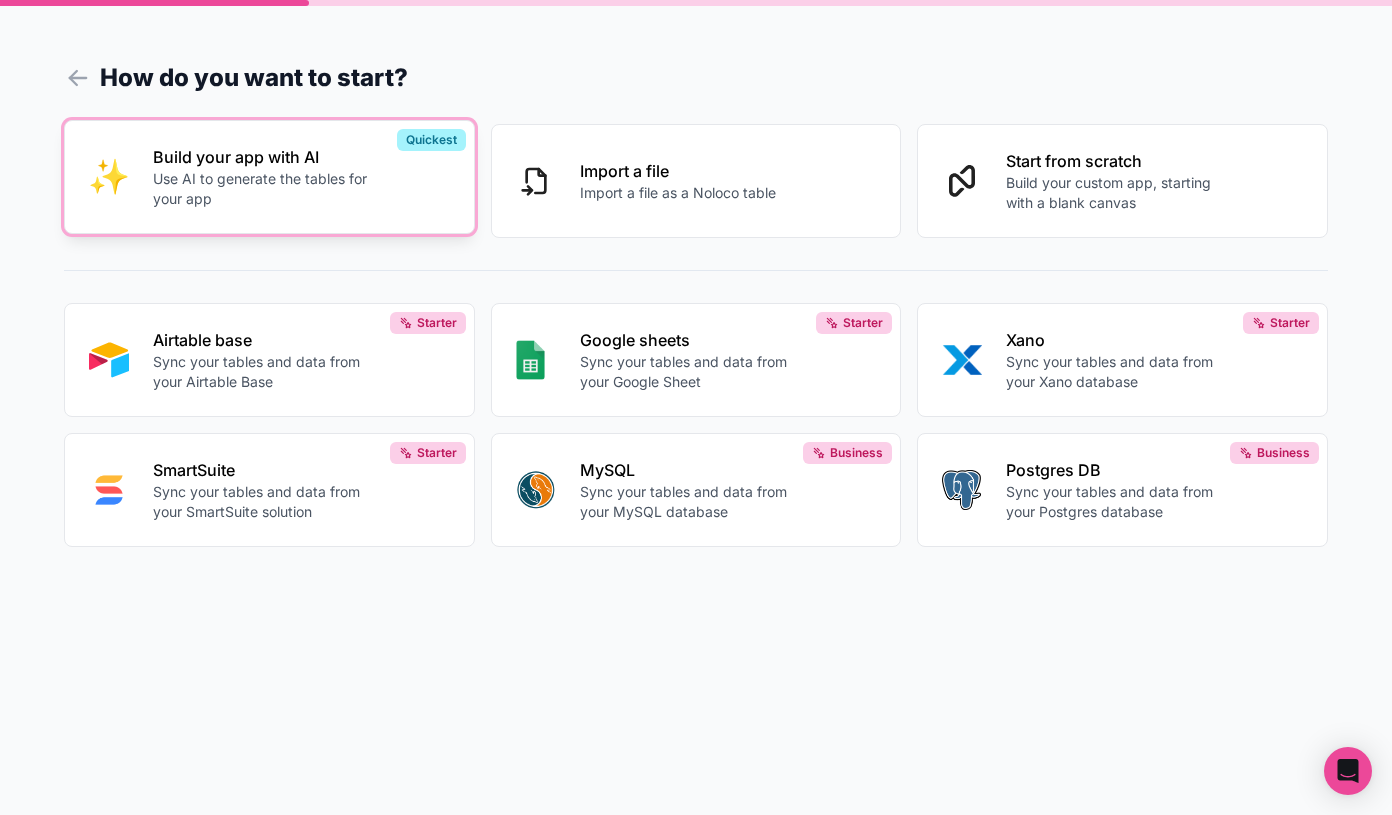 click on "Build your app with AI Use AI to generate the tables for your app Quickest" at bounding box center [269, 177] 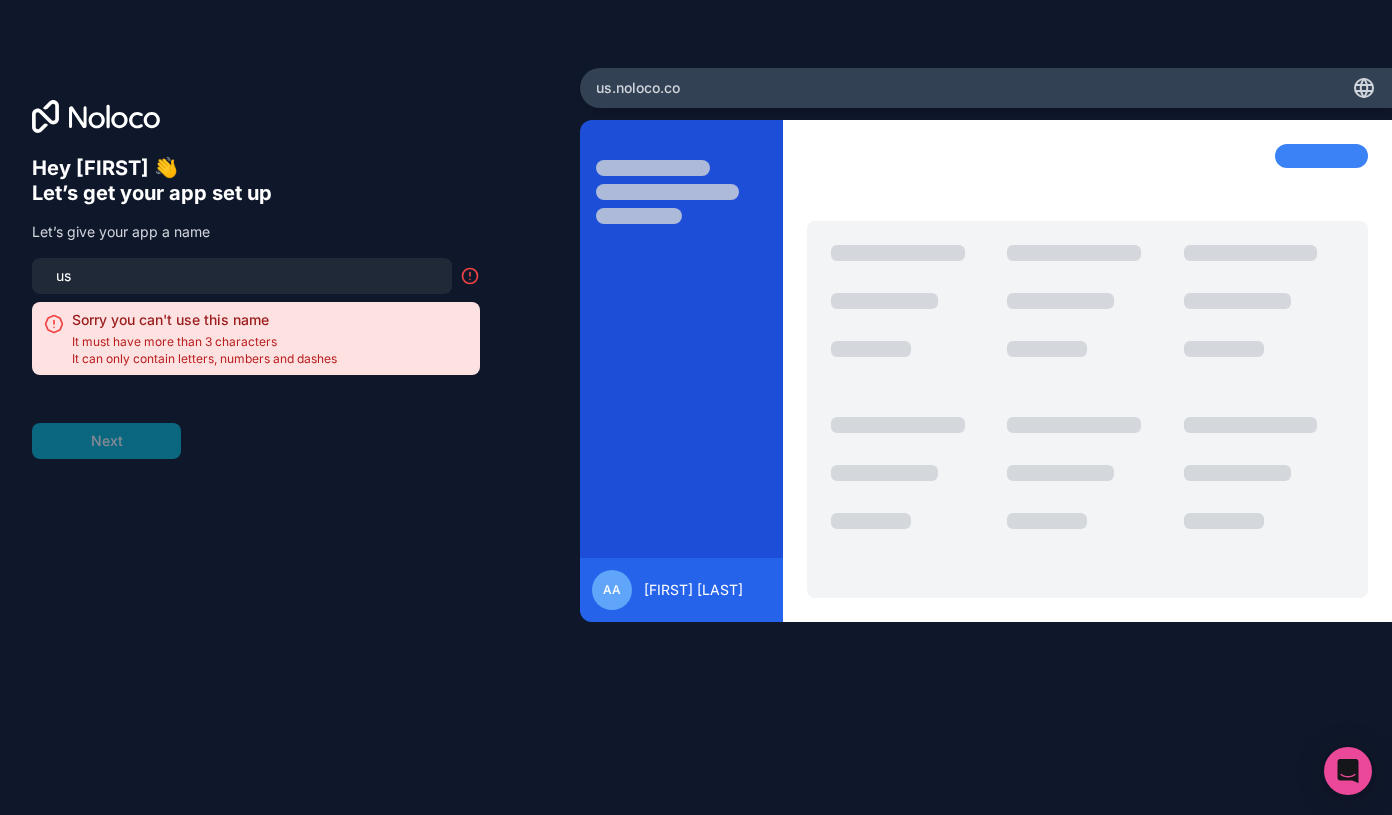 click on "us" at bounding box center (242, 276) 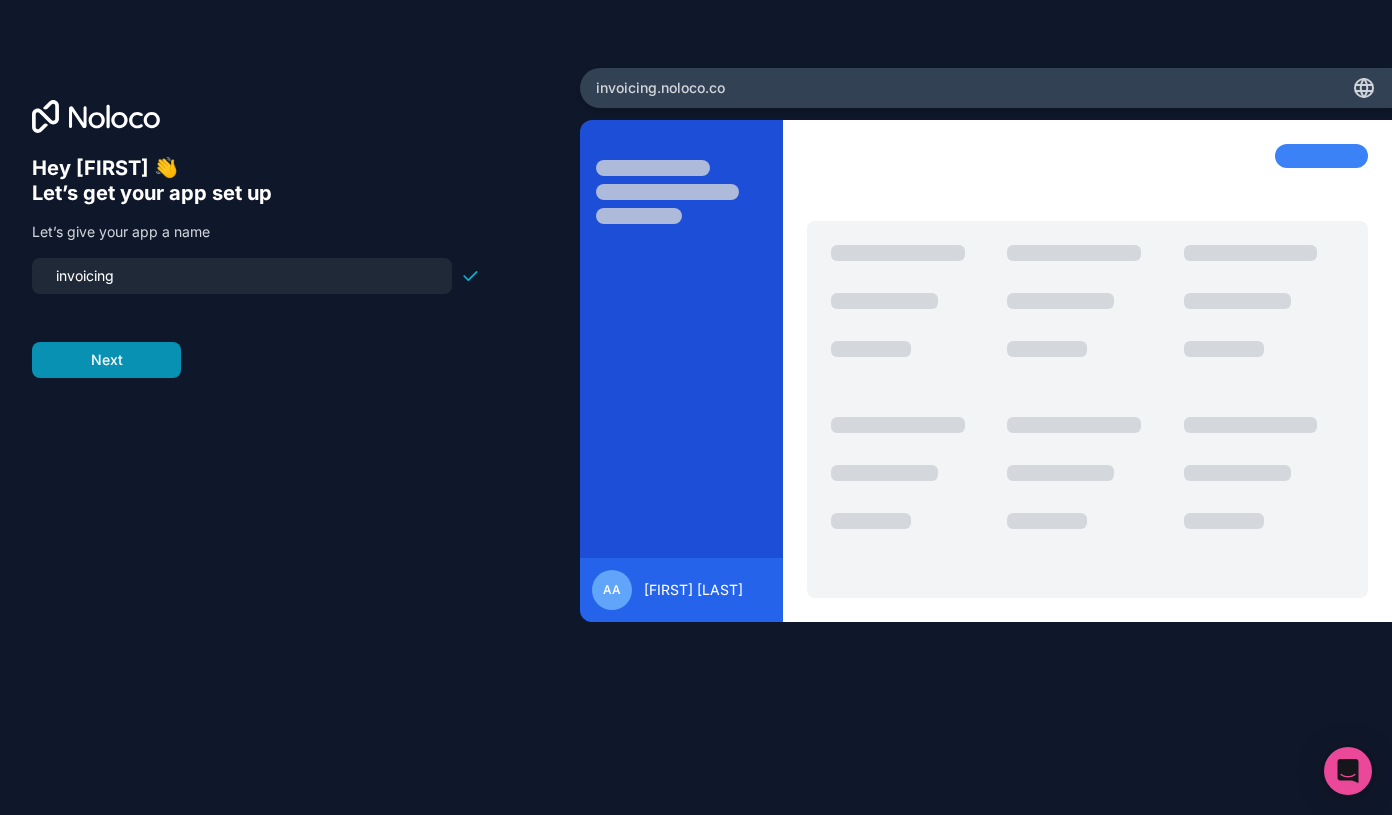 type on "invoicing" 